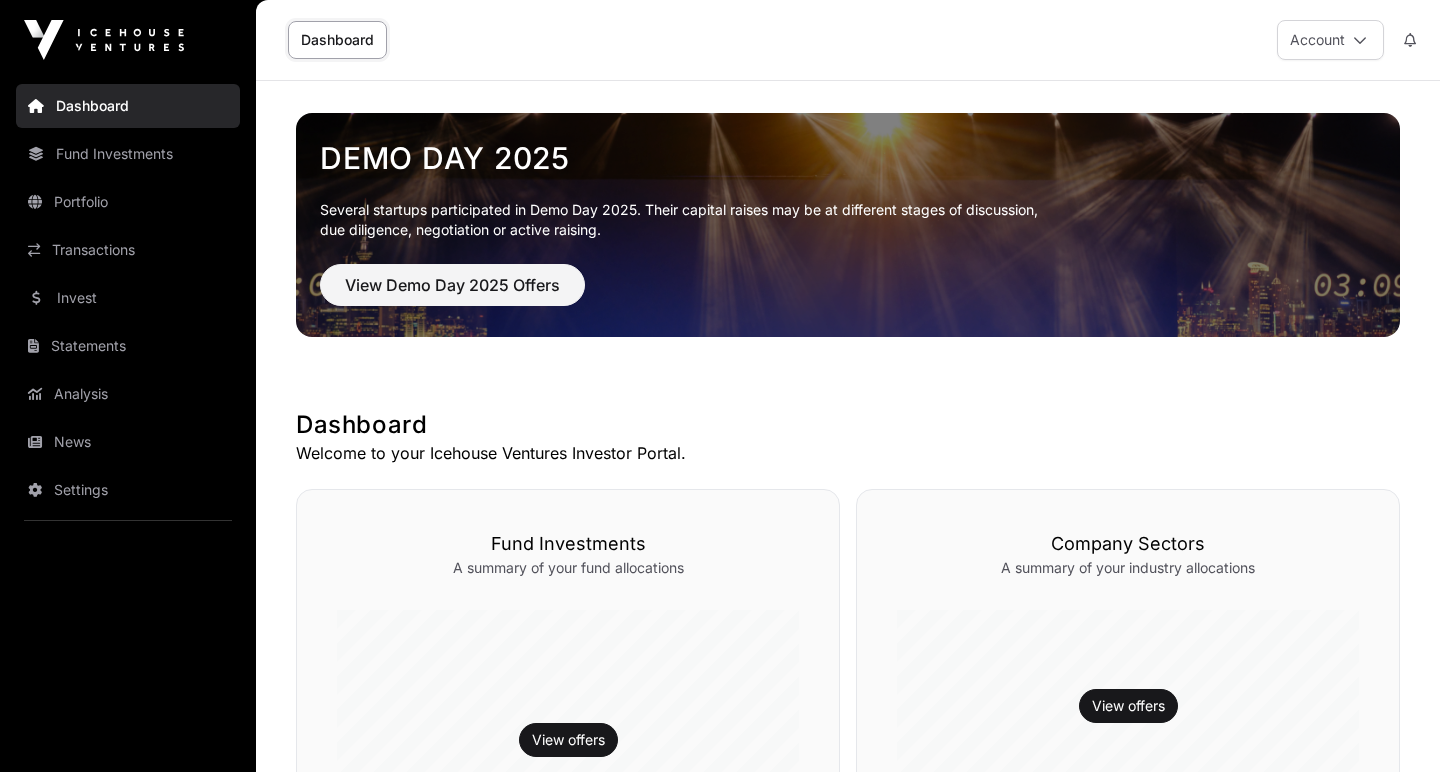 scroll, scrollTop: 0, scrollLeft: 0, axis: both 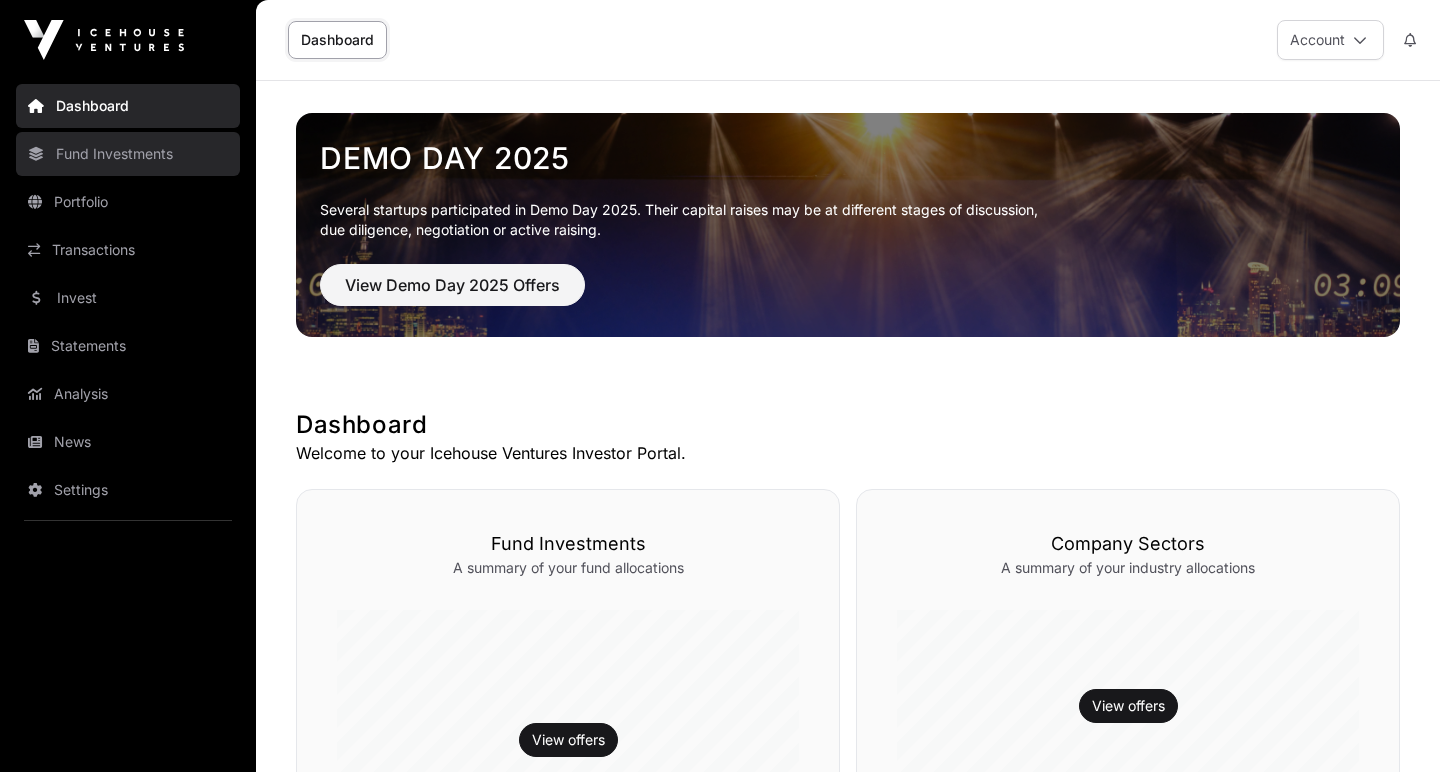 click on "Fund Investments" 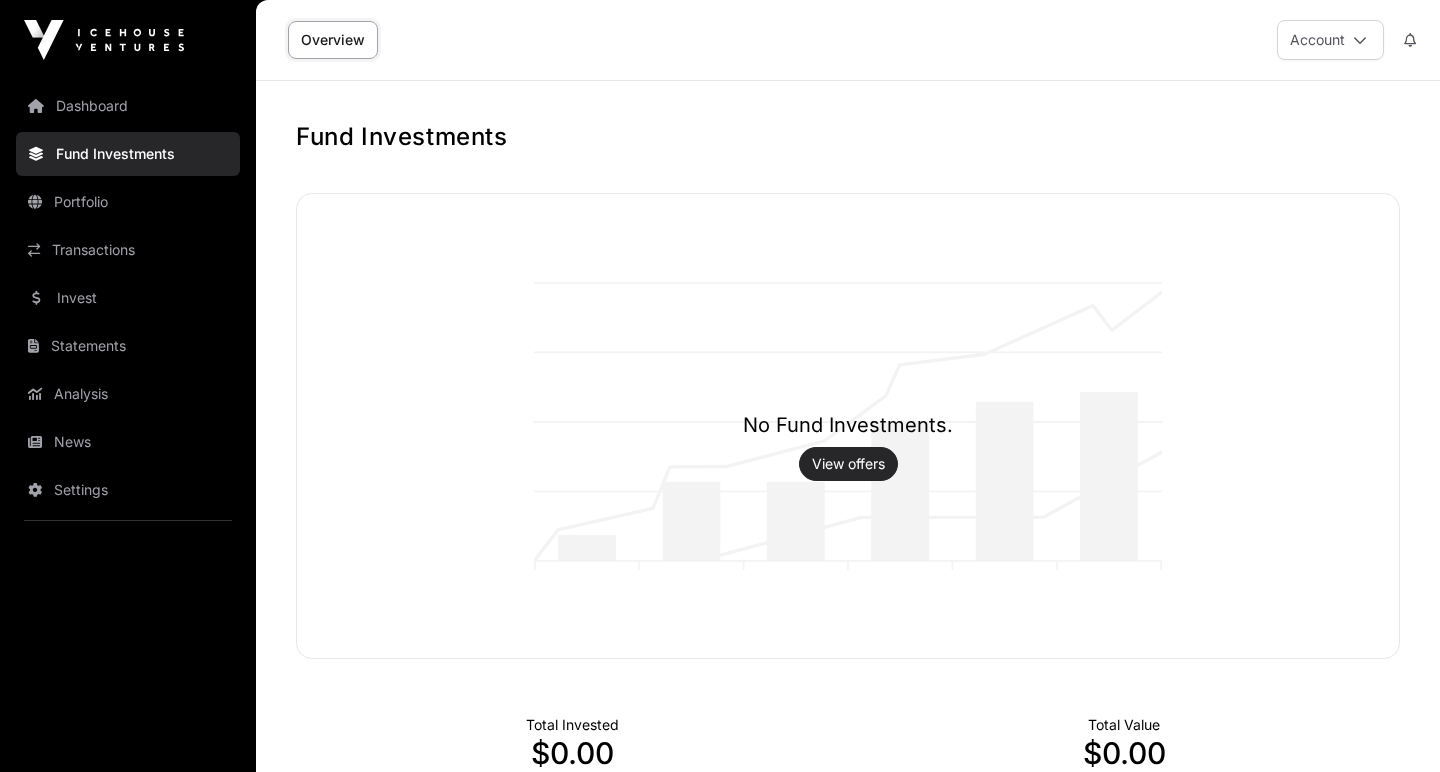 click on "View offers" 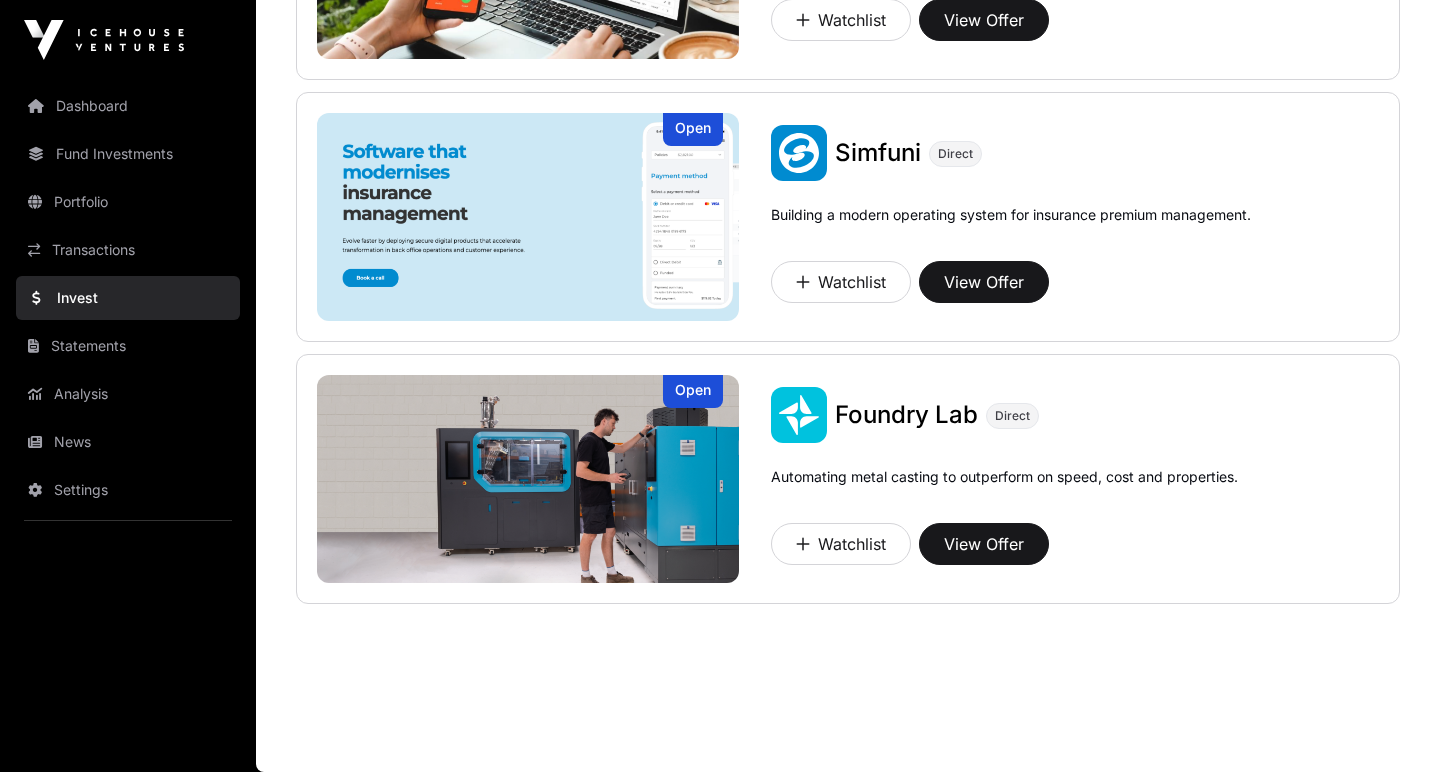 scroll, scrollTop: 3047, scrollLeft: 0, axis: vertical 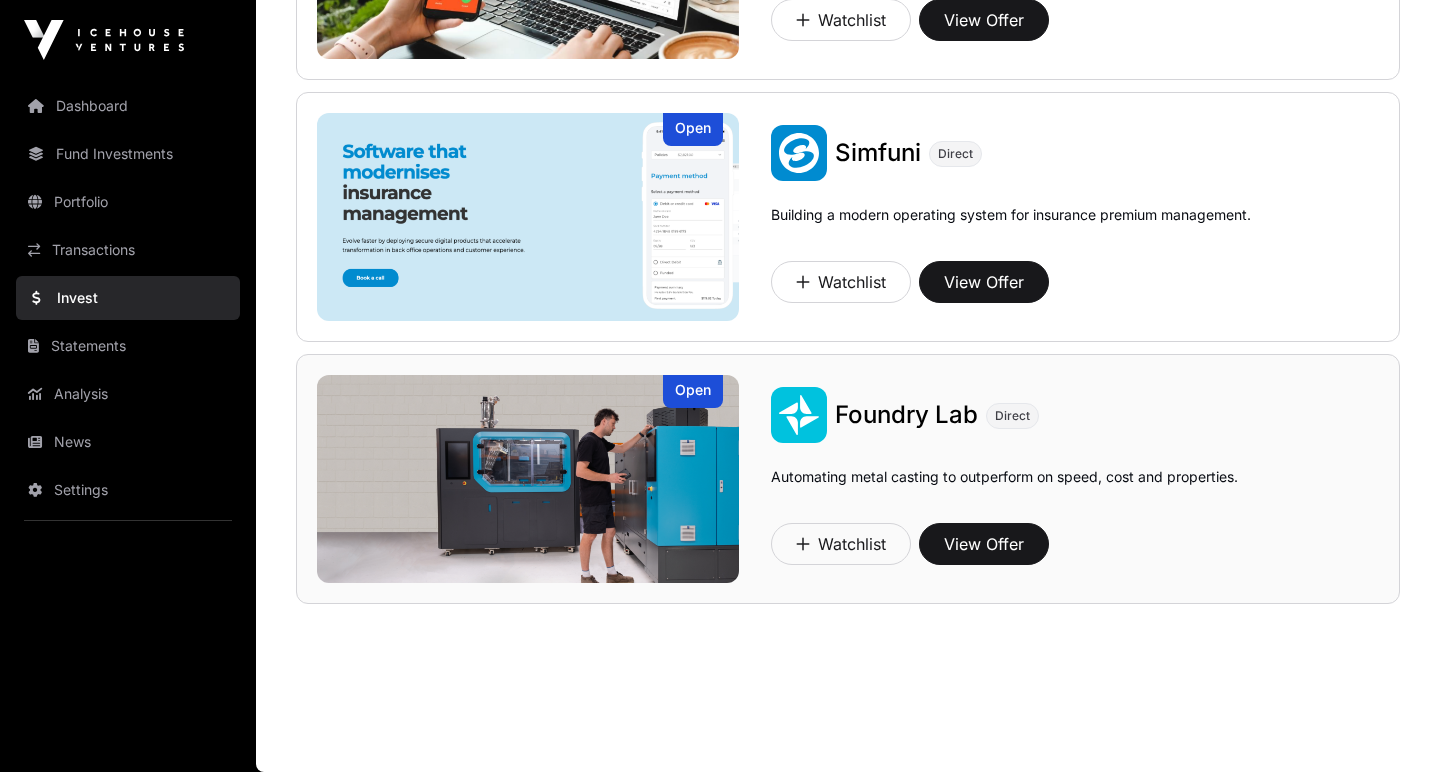 click 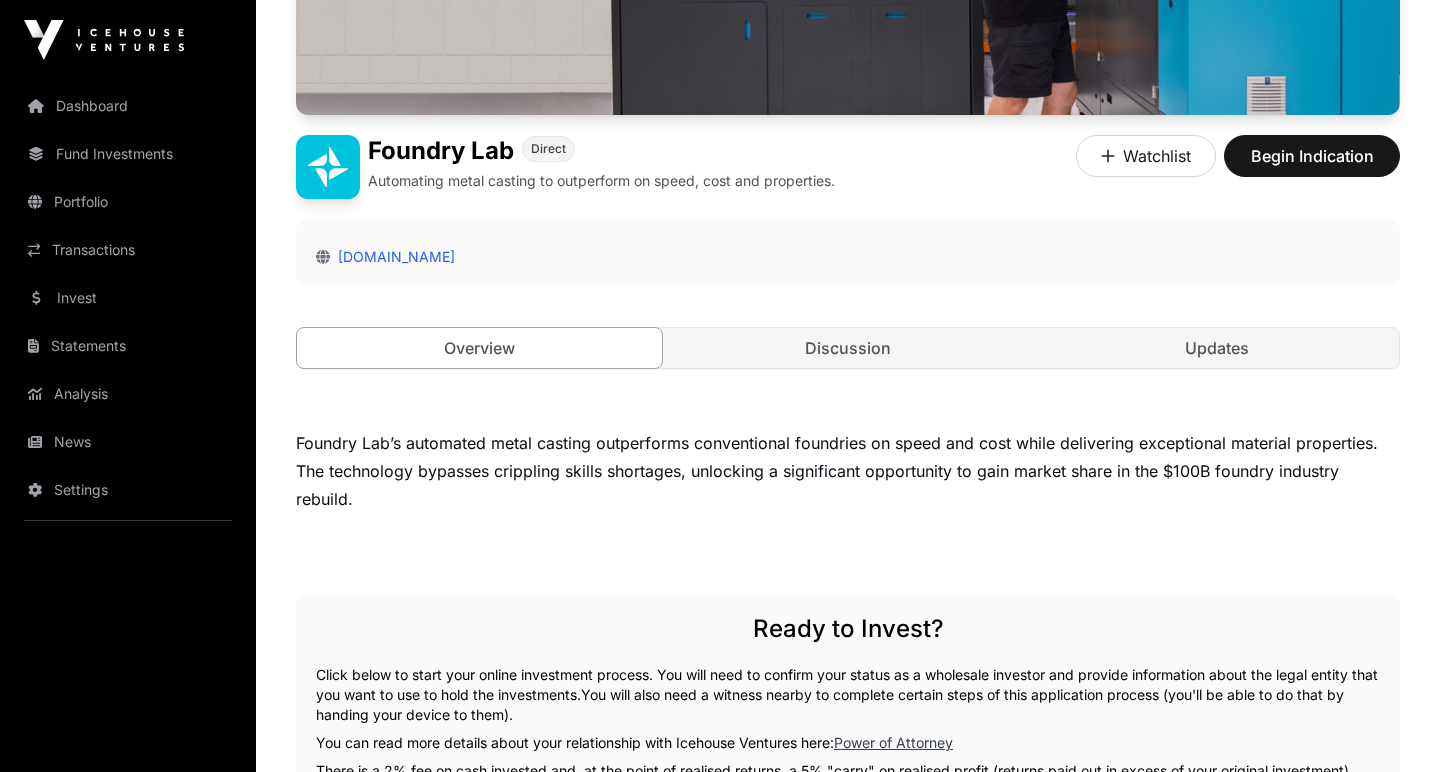 scroll, scrollTop: 259, scrollLeft: 0, axis: vertical 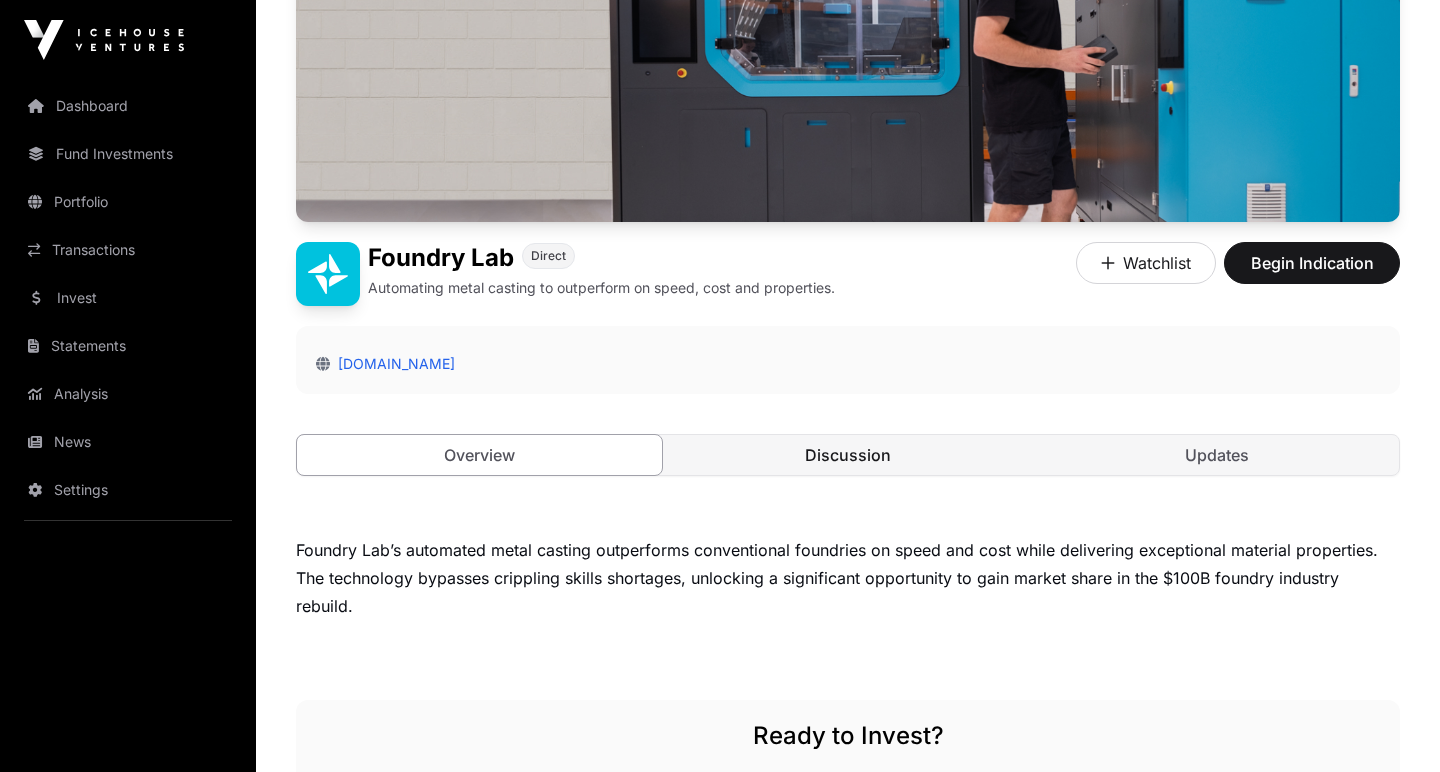 click on "Discussion" 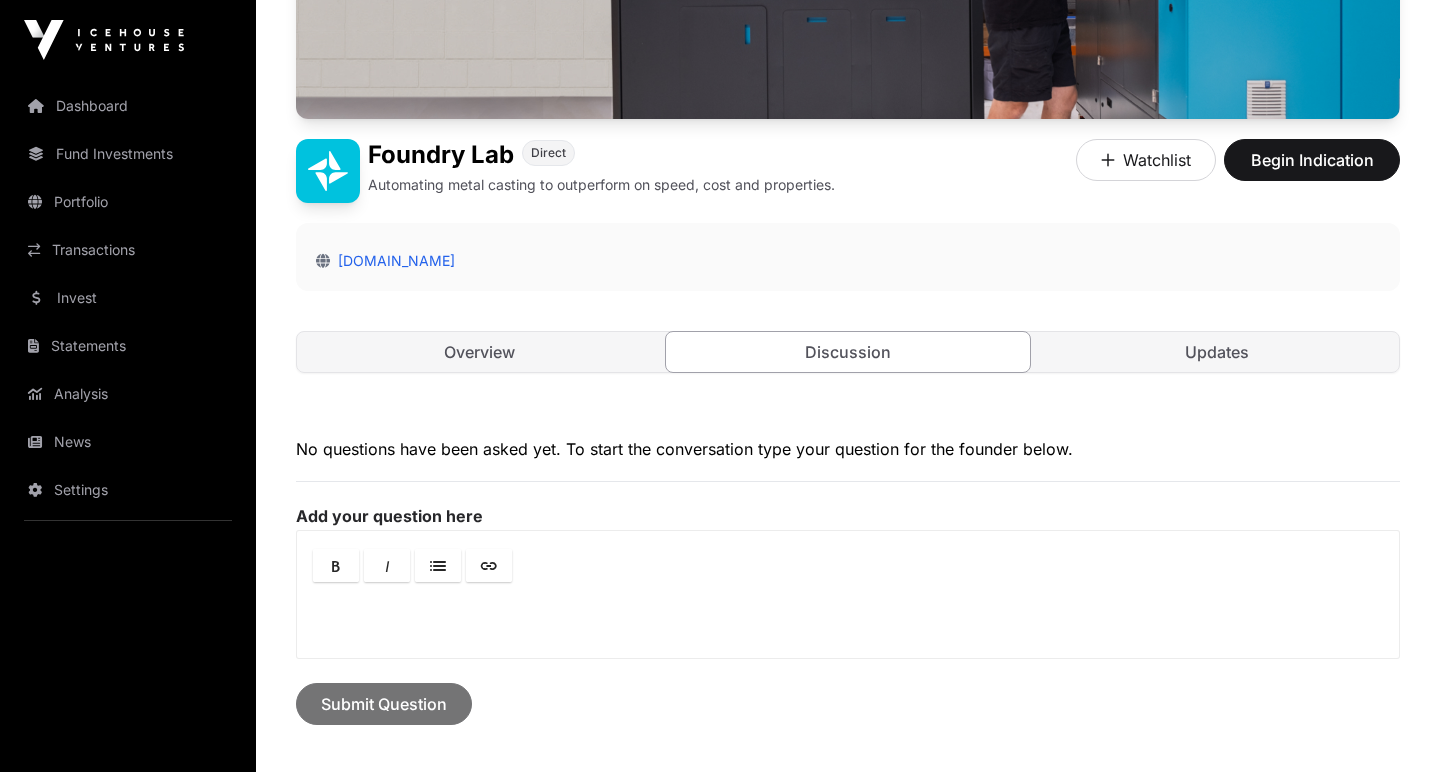 scroll, scrollTop: 250, scrollLeft: 0, axis: vertical 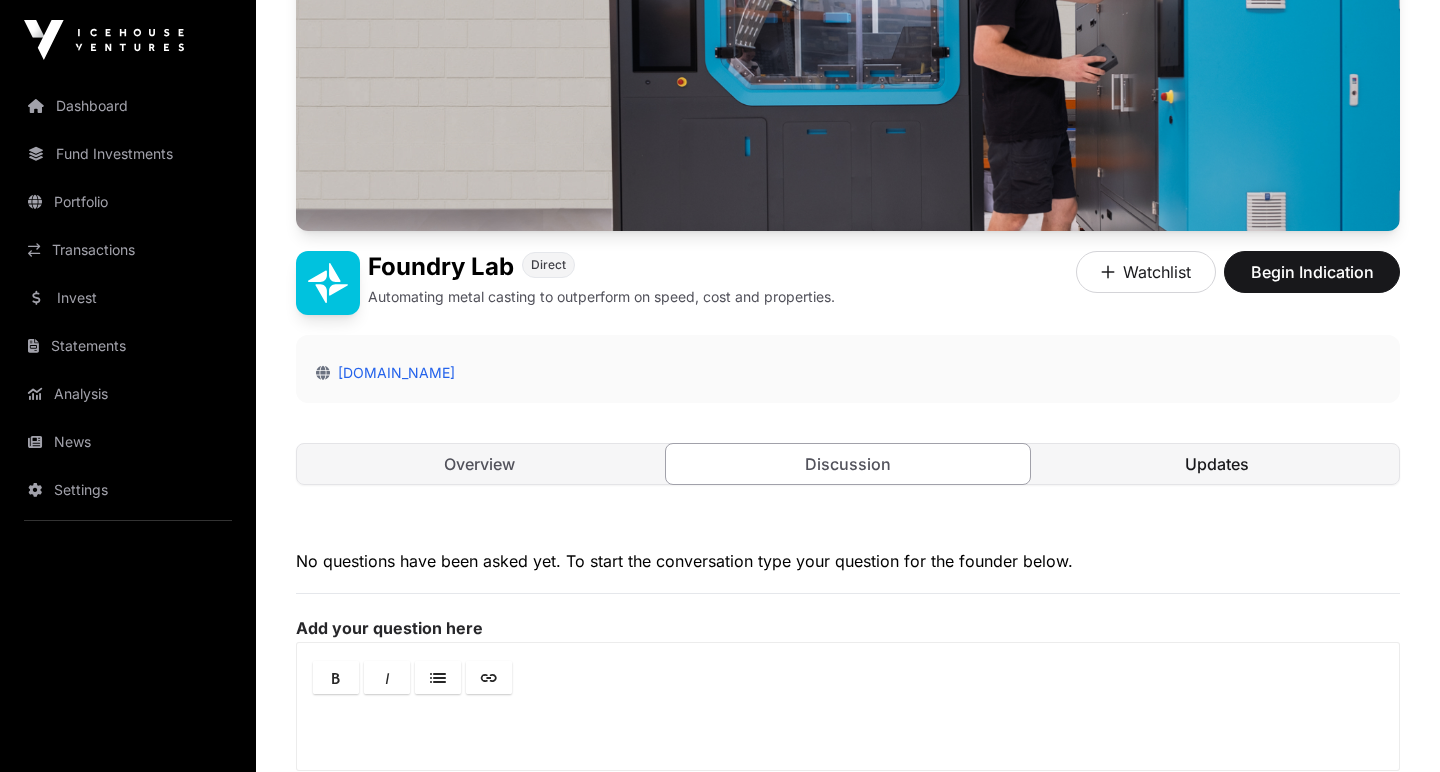 click on "Updates" 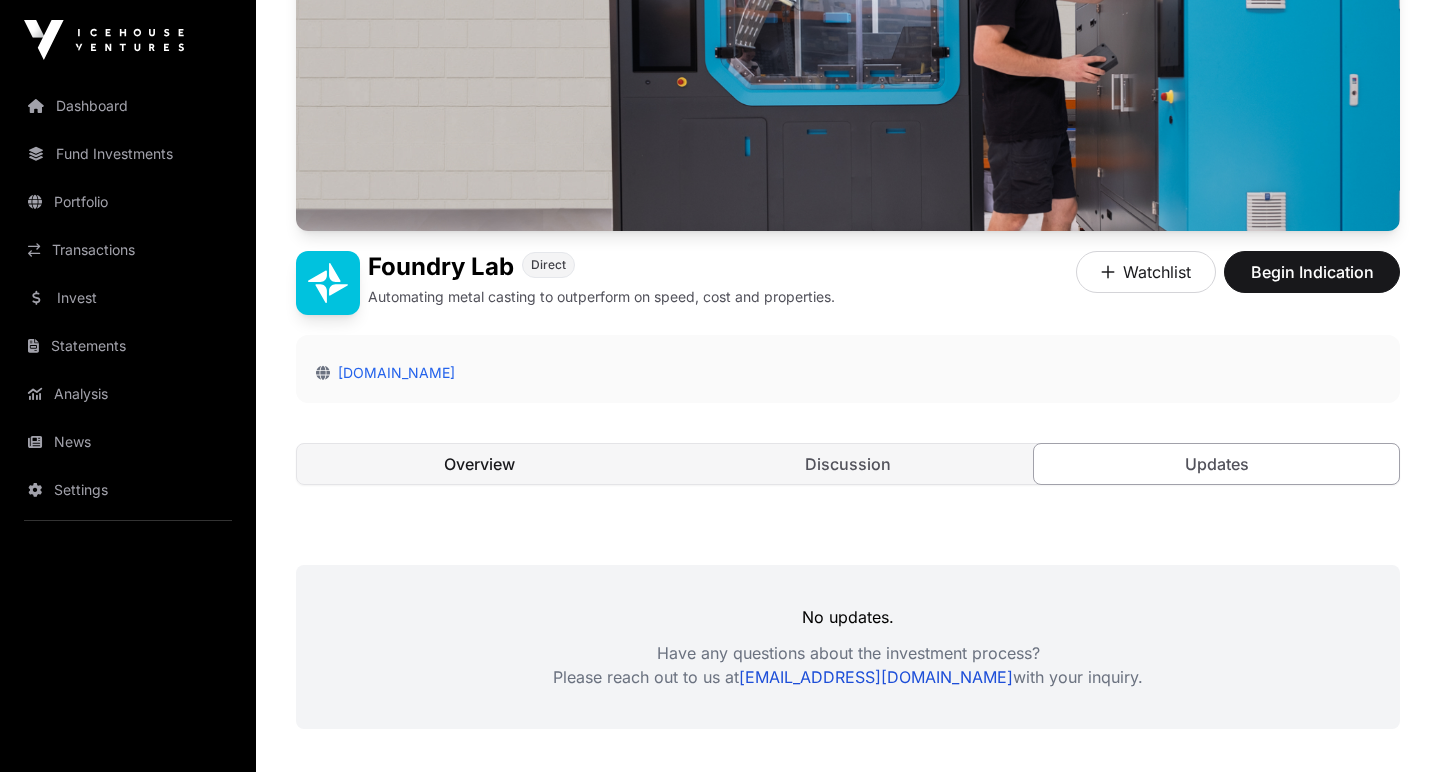 click on "Overview" 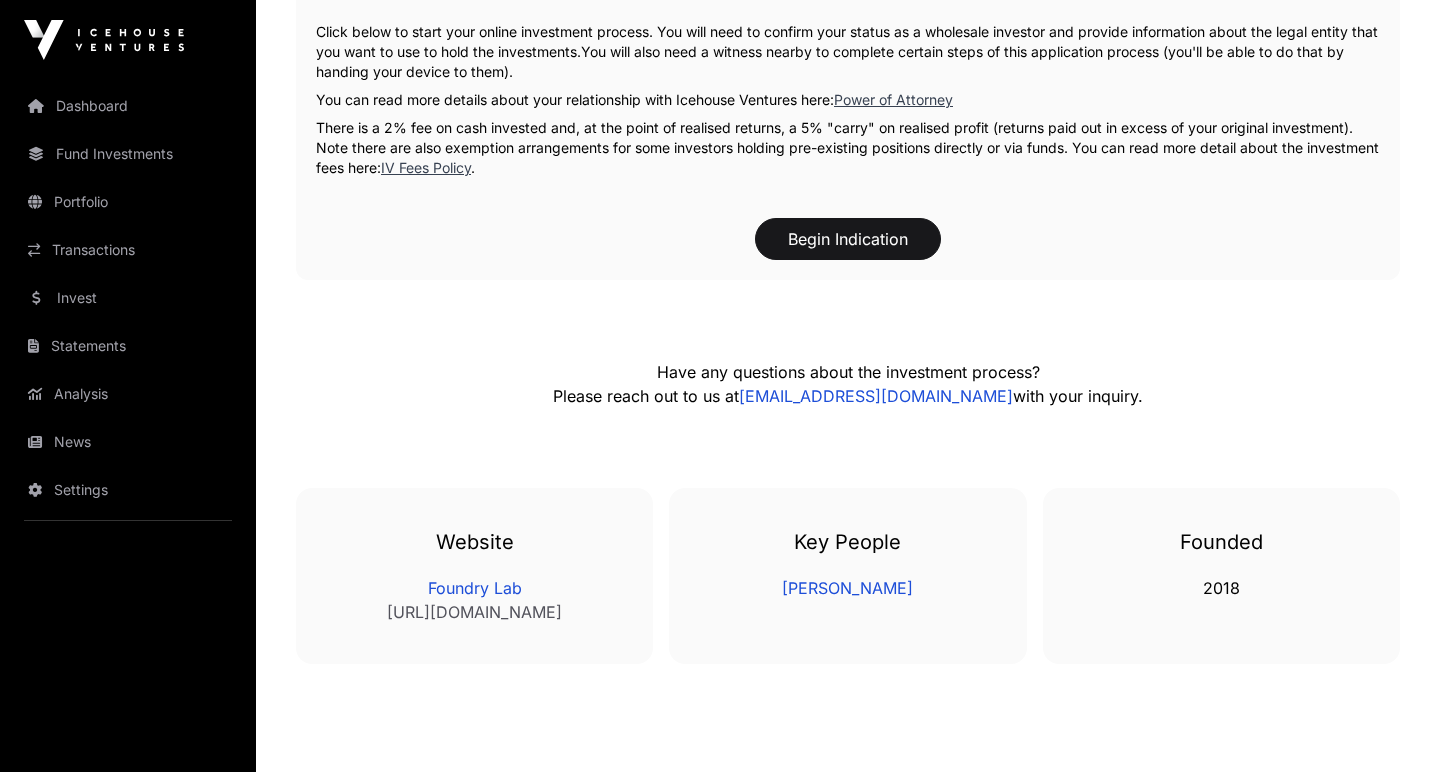 scroll, scrollTop: 1027, scrollLeft: 0, axis: vertical 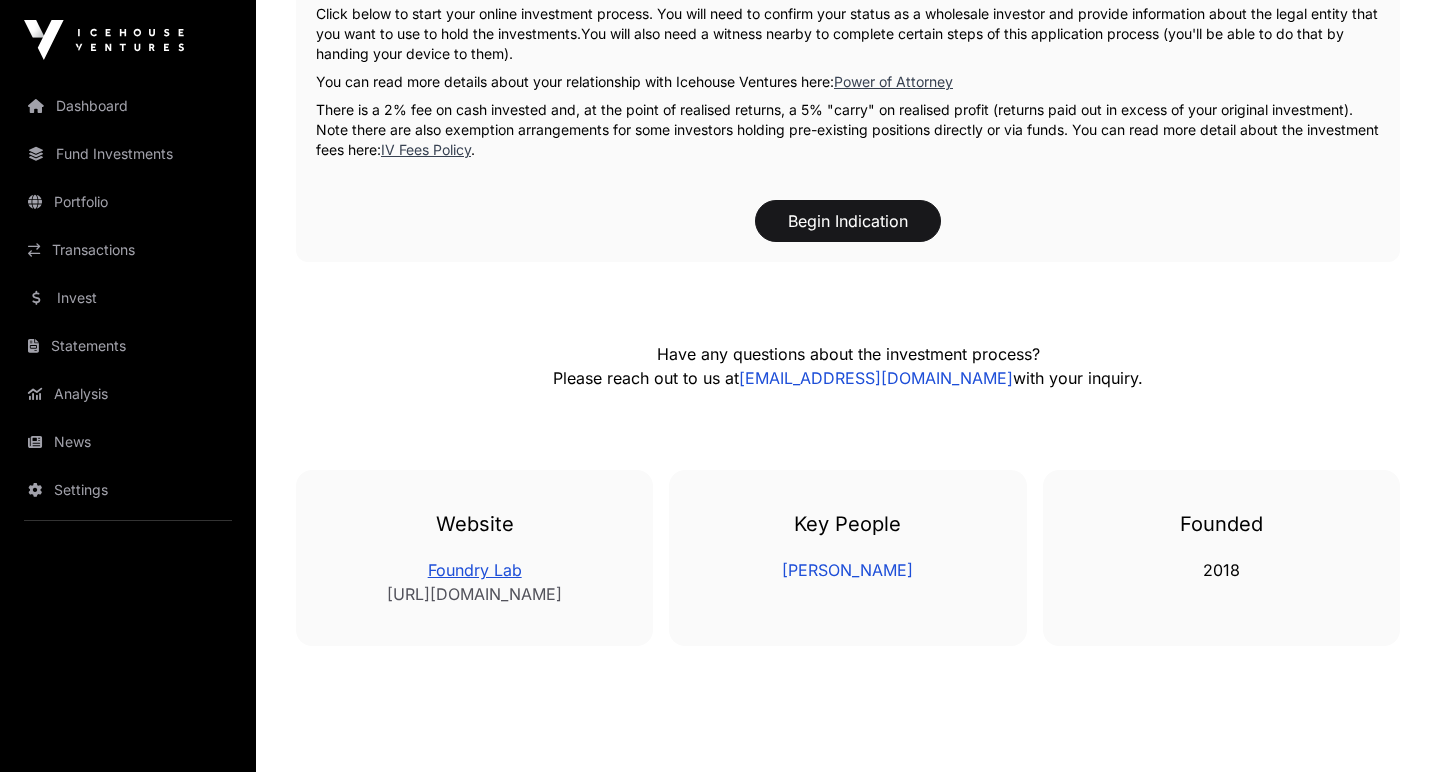 click on "Foundry Lab" 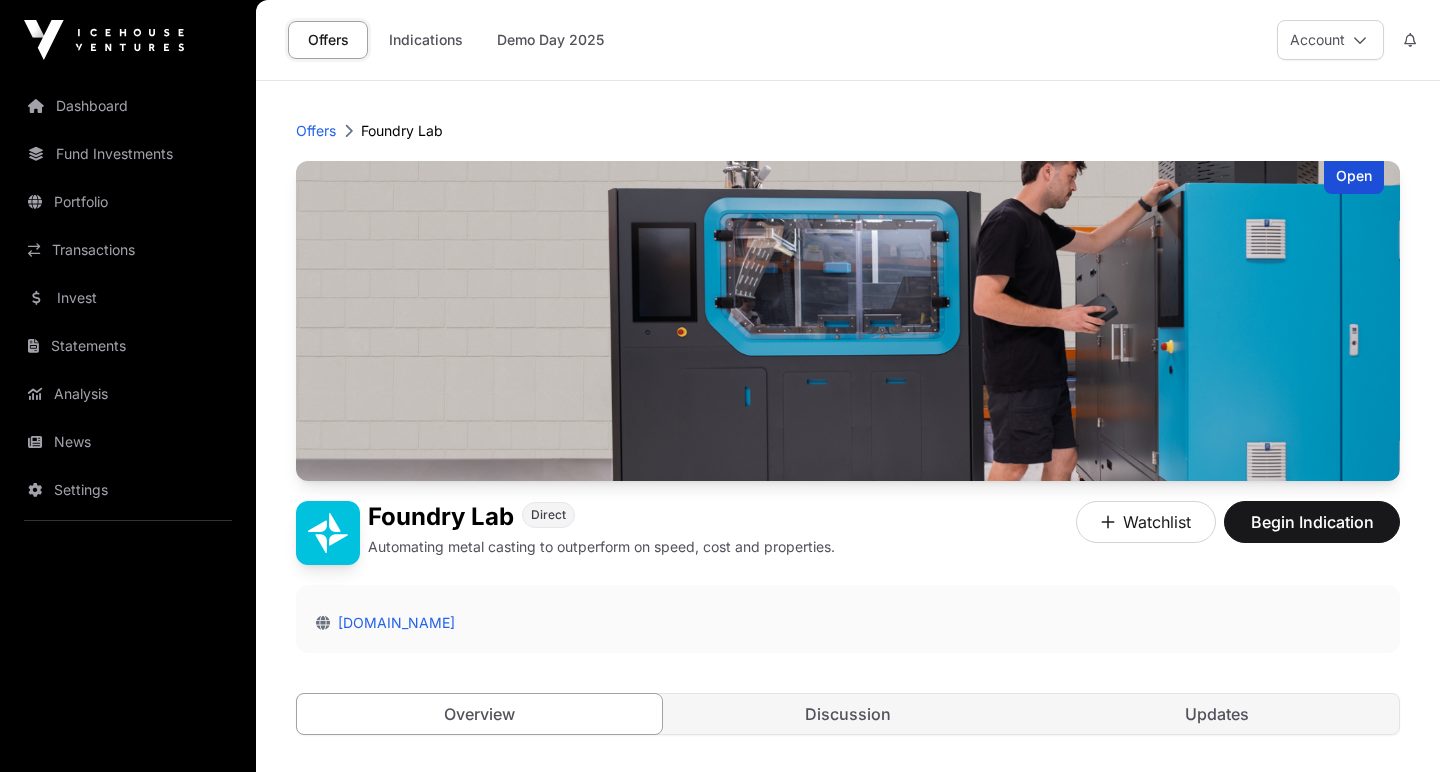 scroll, scrollTop: 0, scrollLeft: 0, axis: both 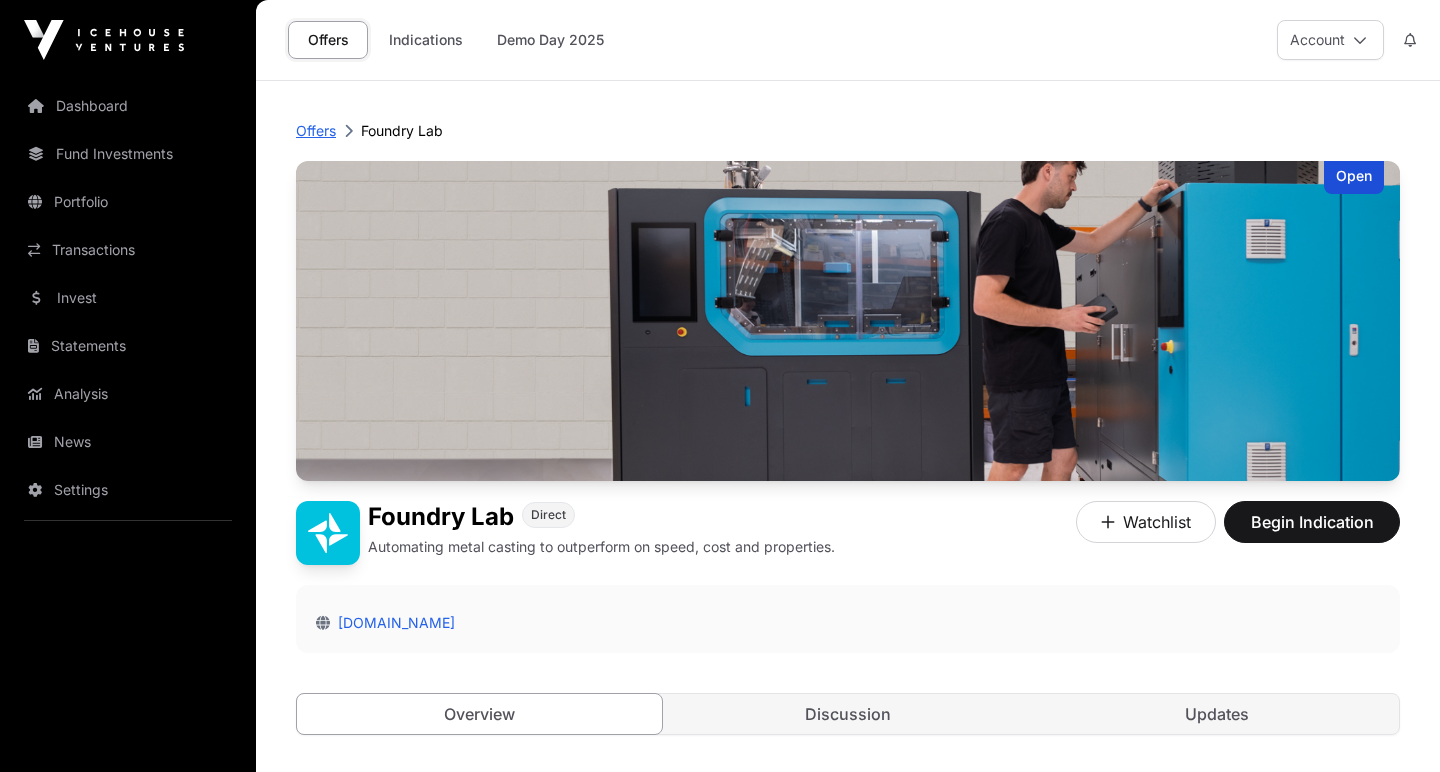 click on "Offers" 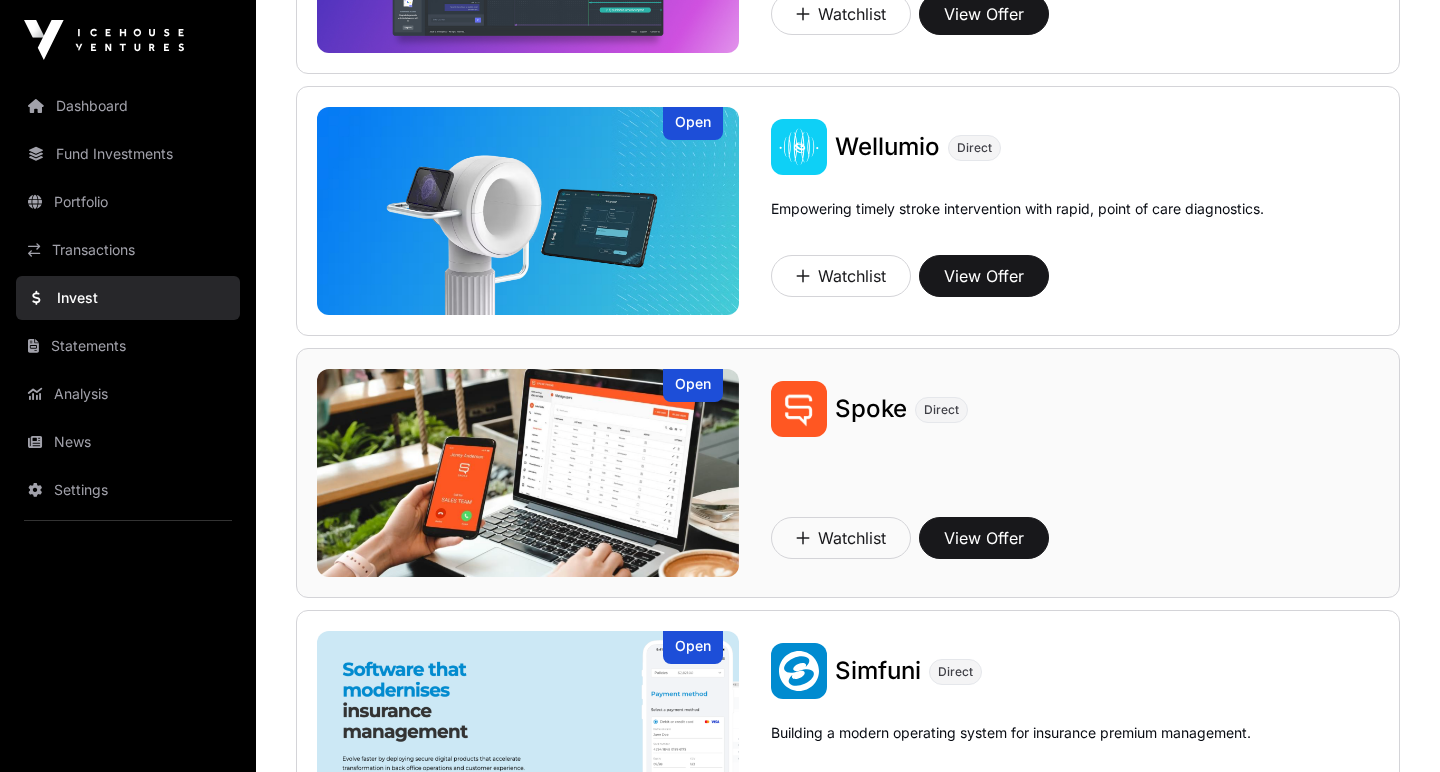 scroll, scrollTop: 2529, scrollLeft: 0, axis: vertical 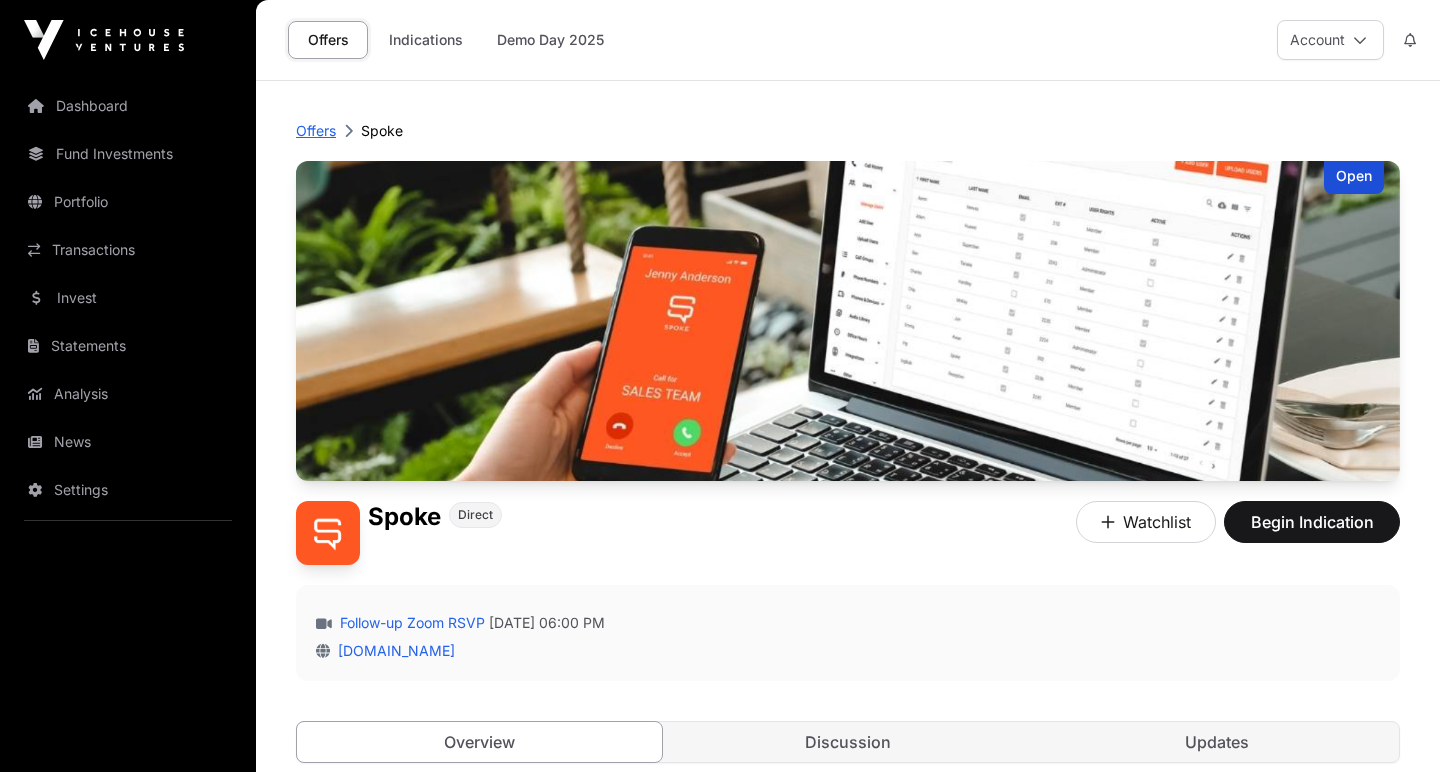 click on "Offers" 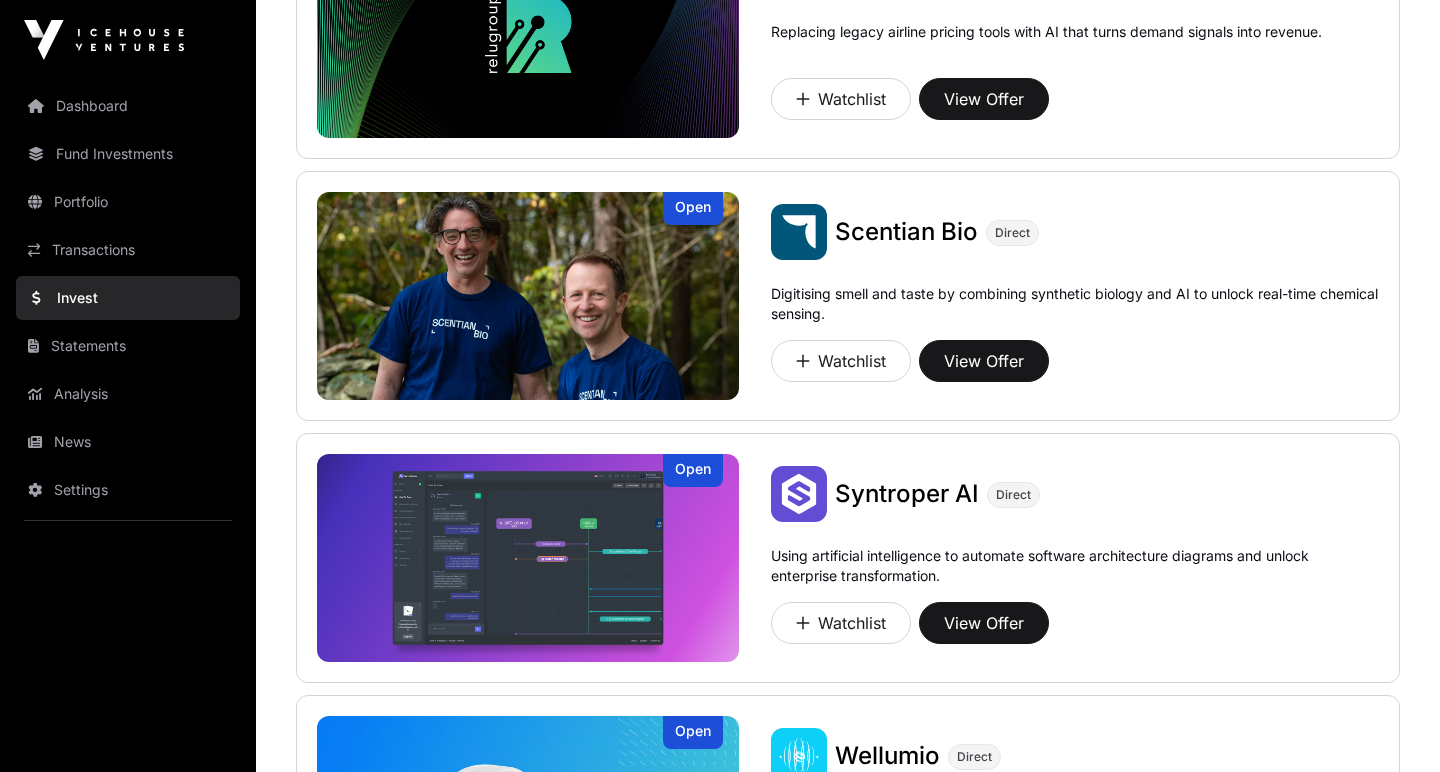 scroll, scrollTop: 1919, scrollLeft: 0, axis: vertical 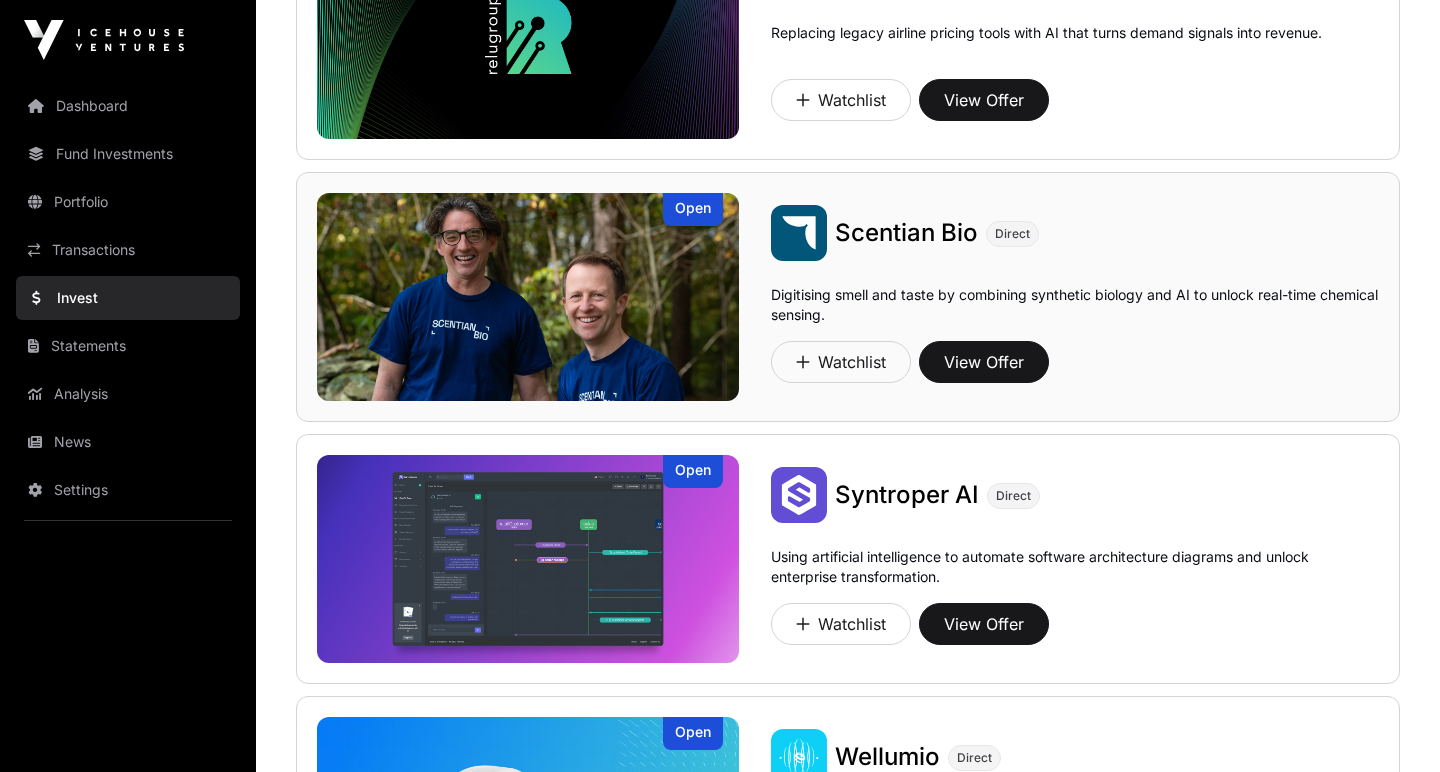 click 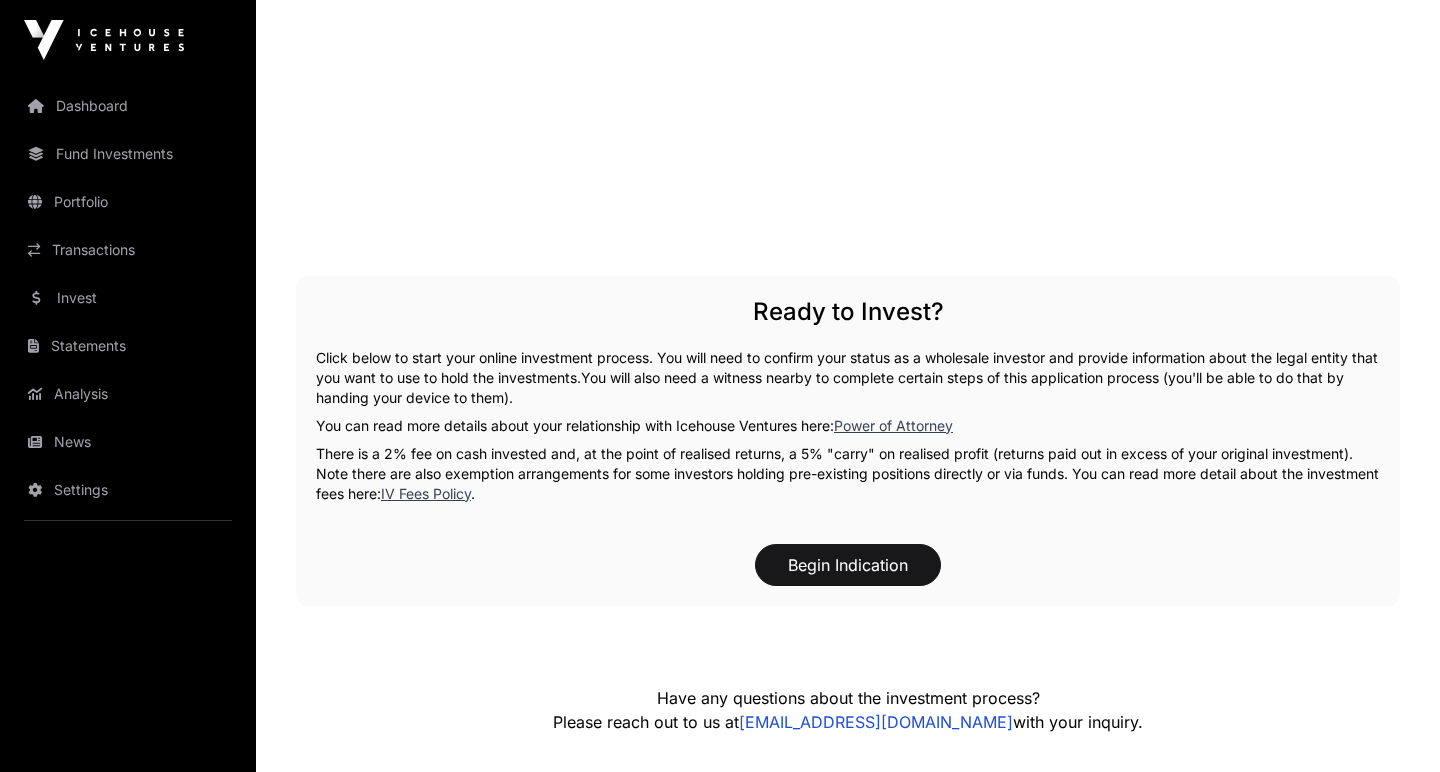 scroll, scrollTop: 3043, scrollLeft: 0, axis: vertical 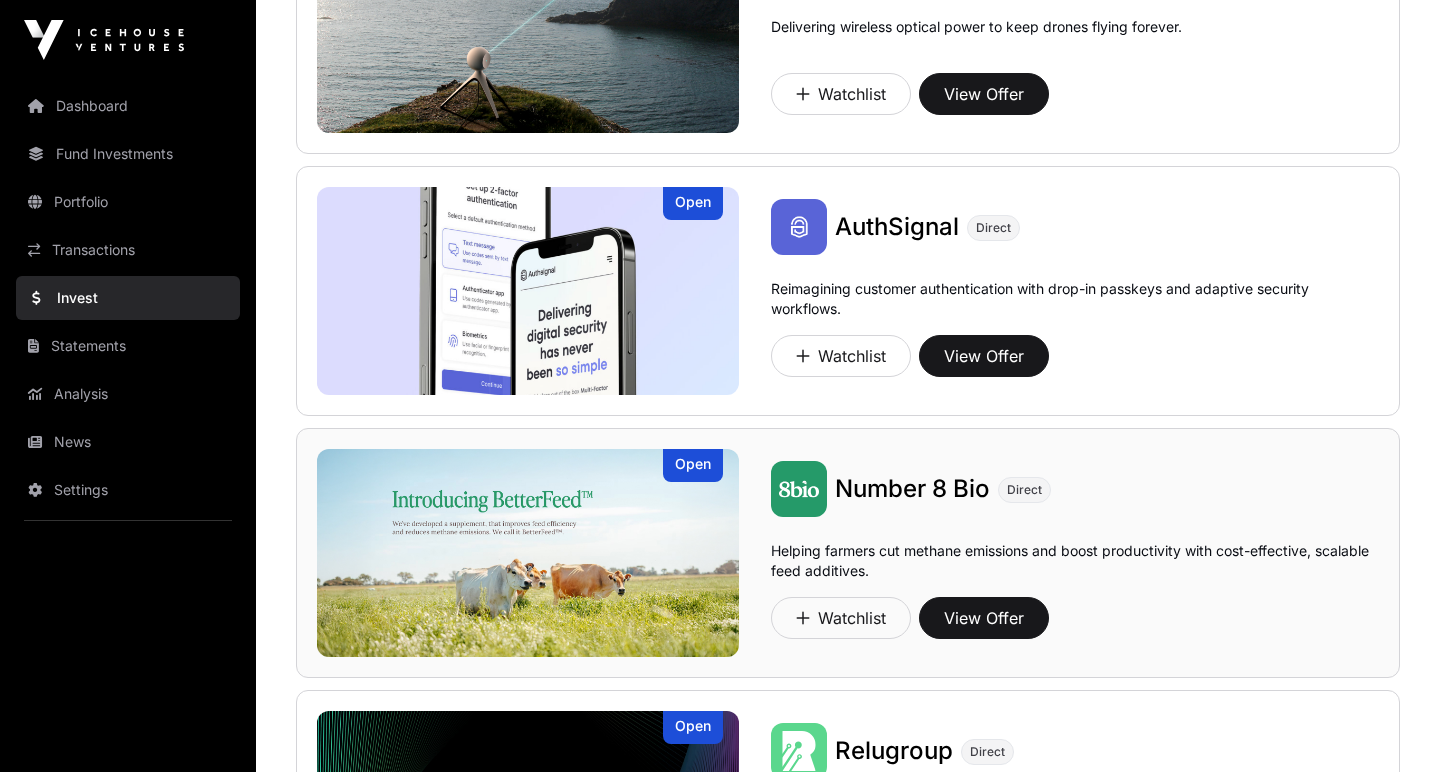 click 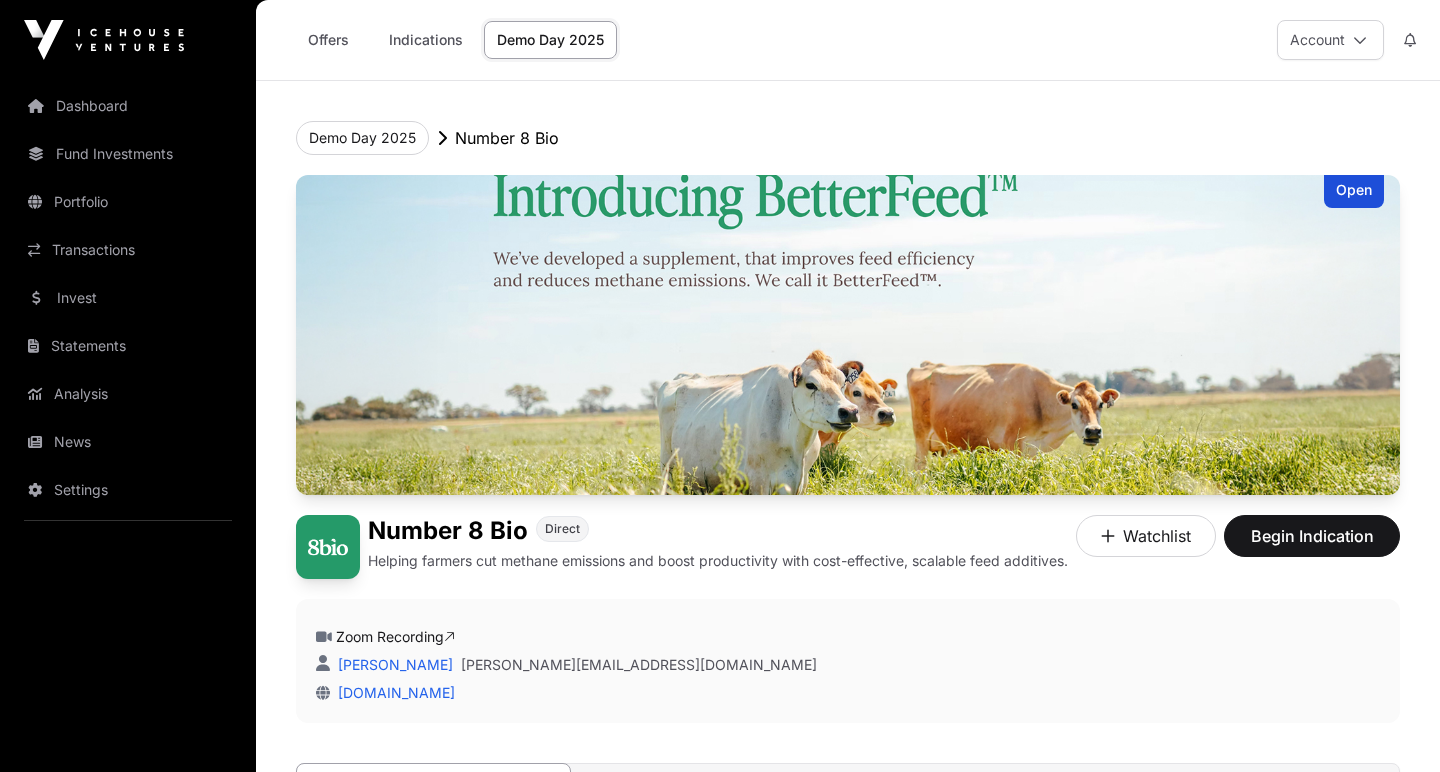 scroll, scrollTop: 0, scrollLeft: 0, axis: both 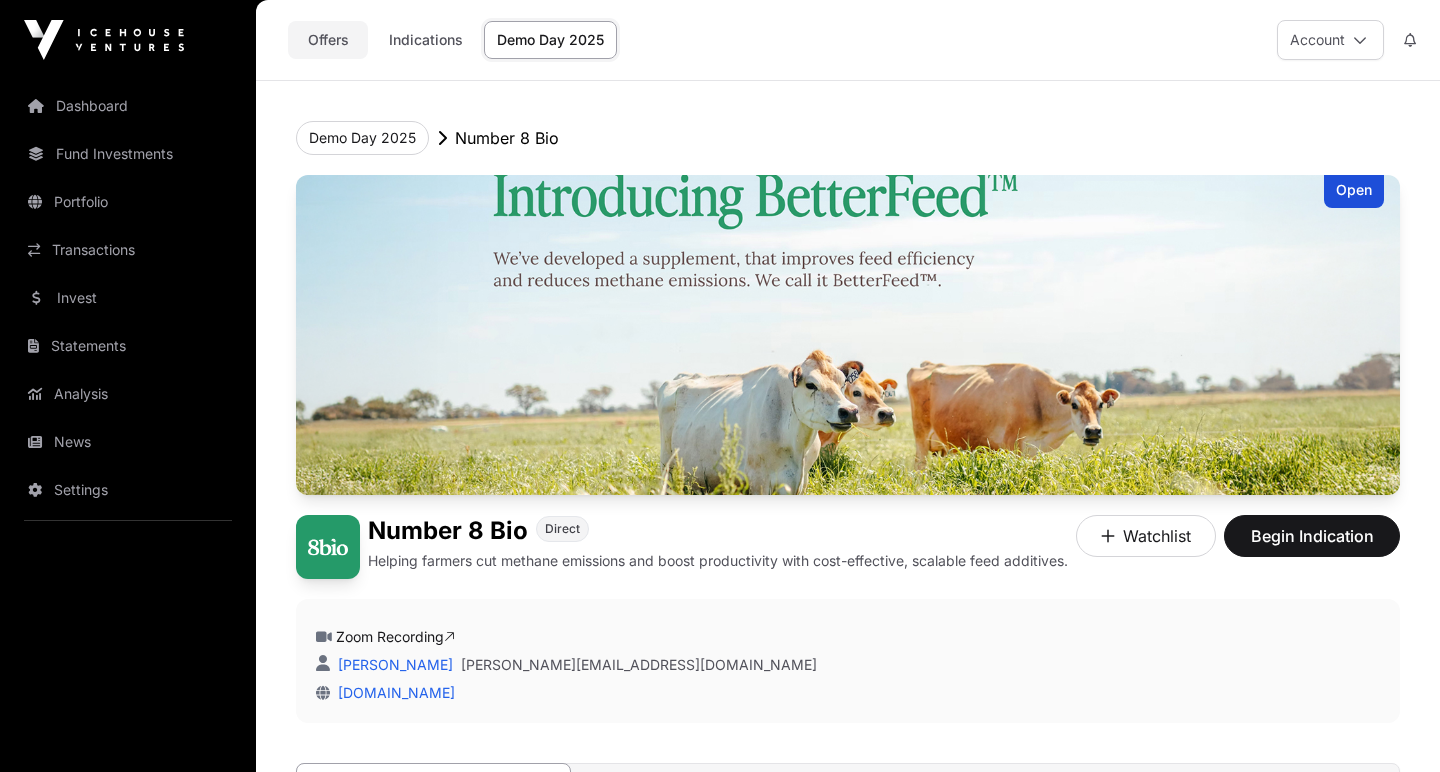 click on "Offers" 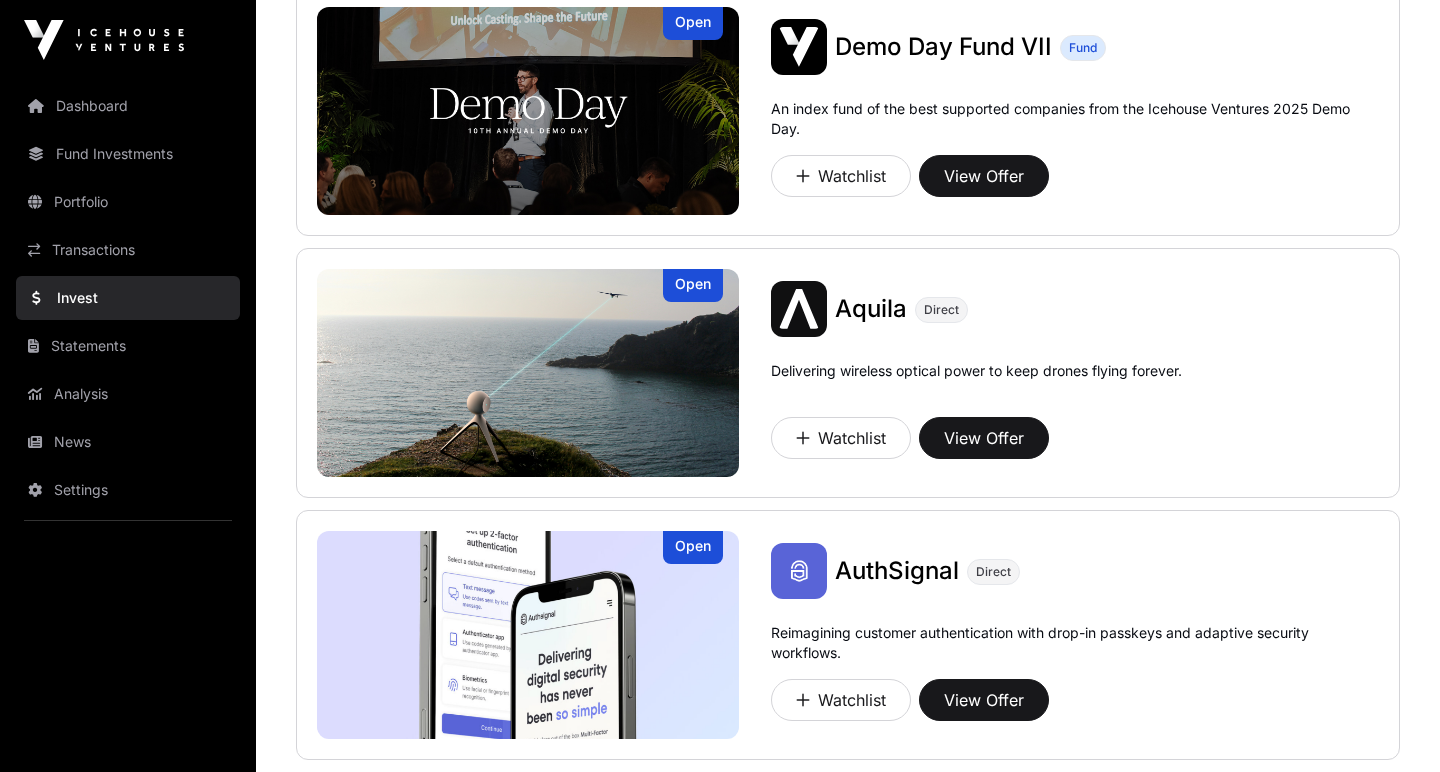 scroll, scrollTop: 831, scrollLeft: 0, axis: vertical 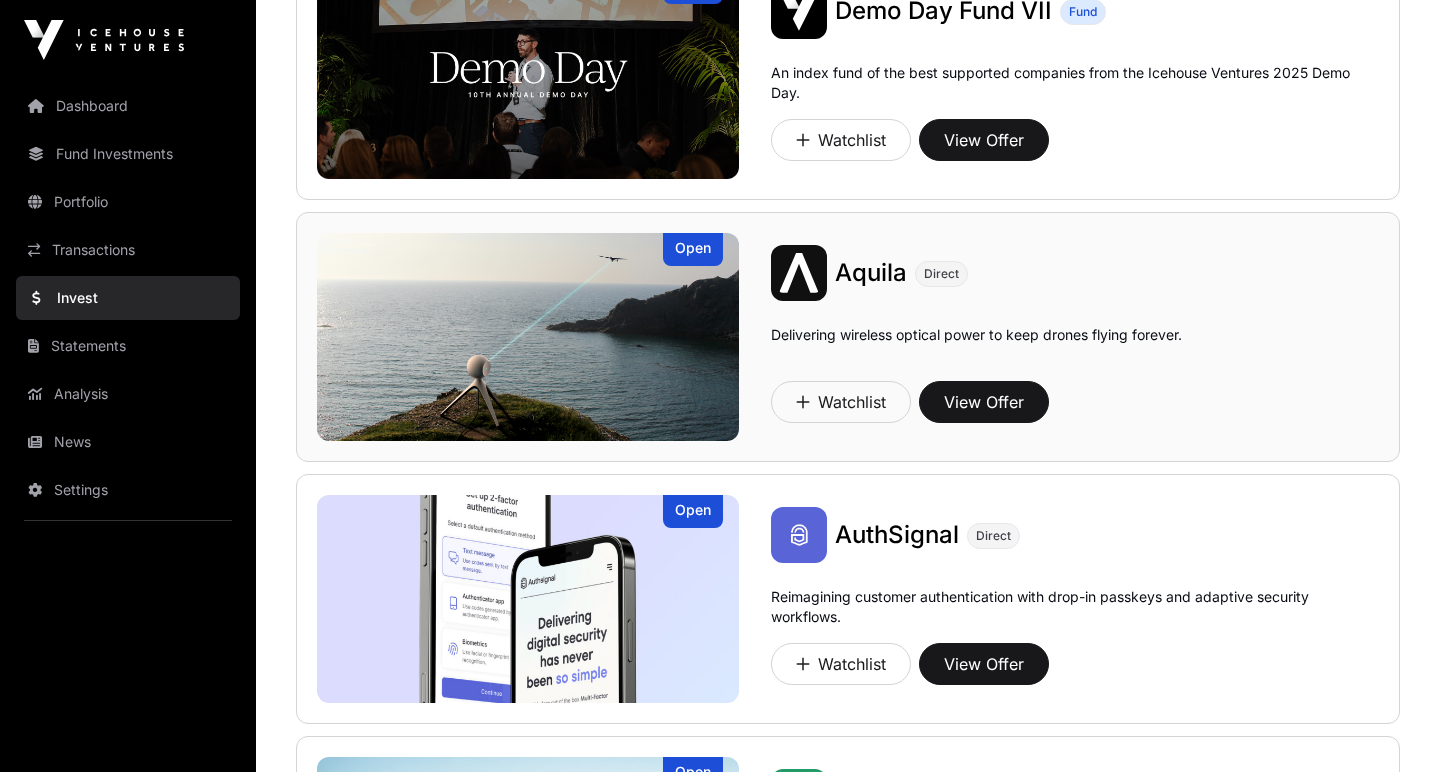 click 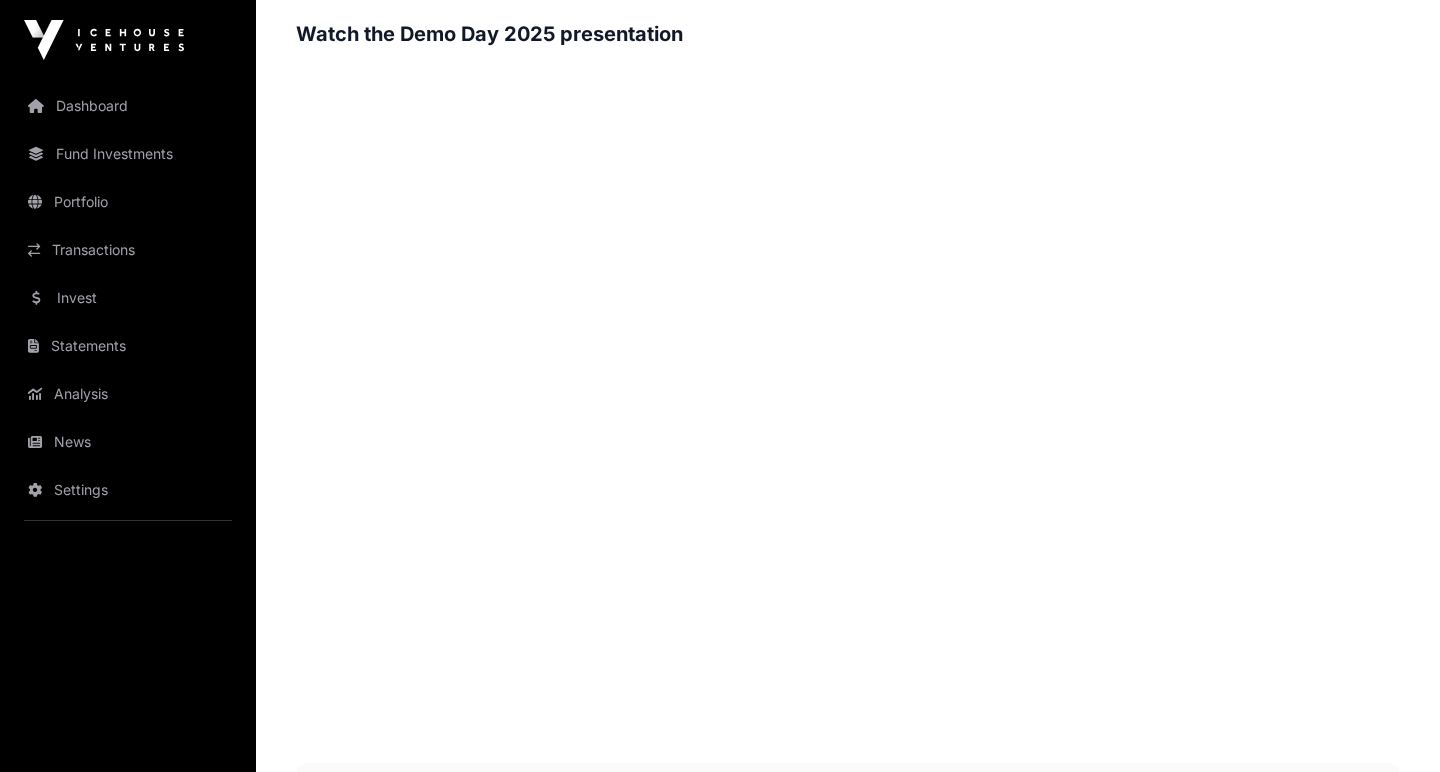 scroll, scrollTop: 2147, scrollLeft: 0, axis: vertical 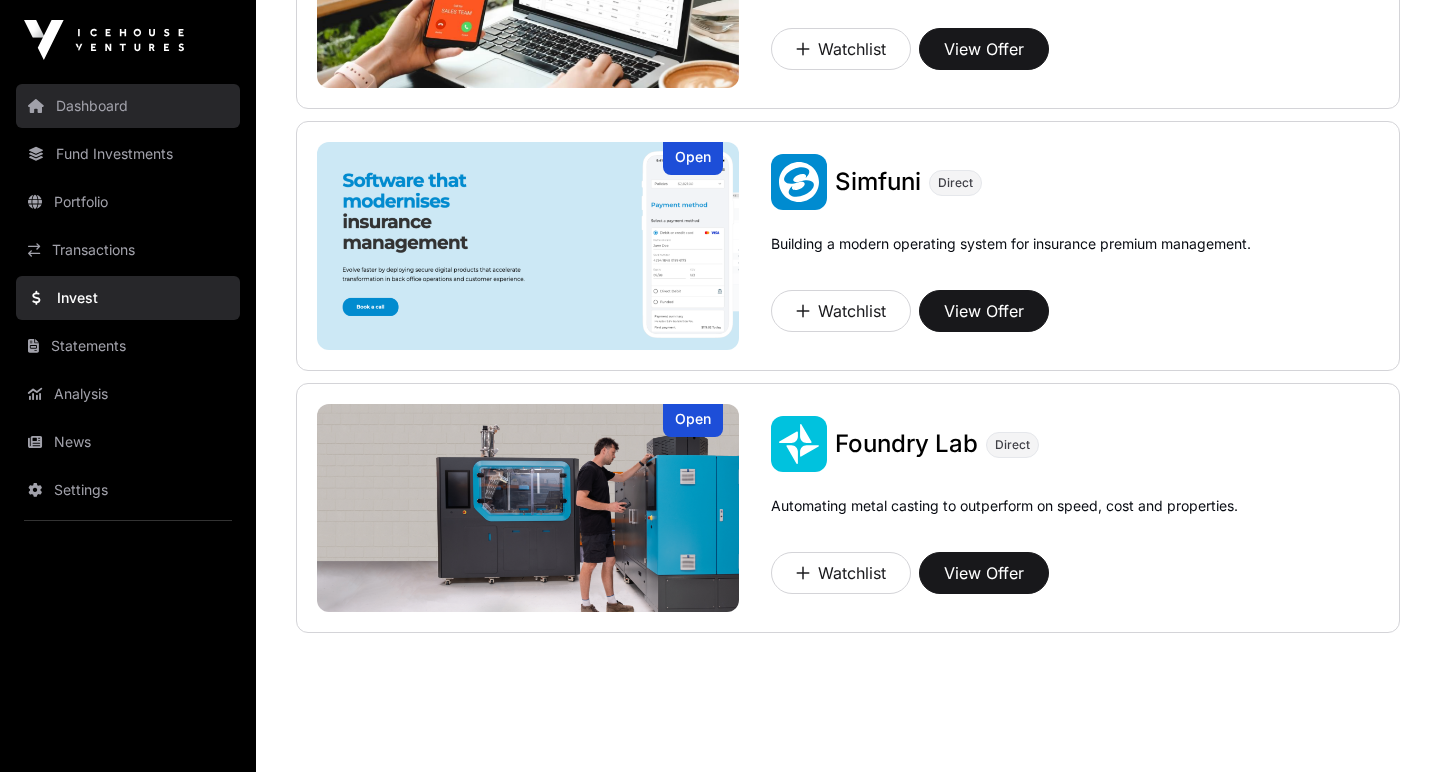 click on "Dashboard" 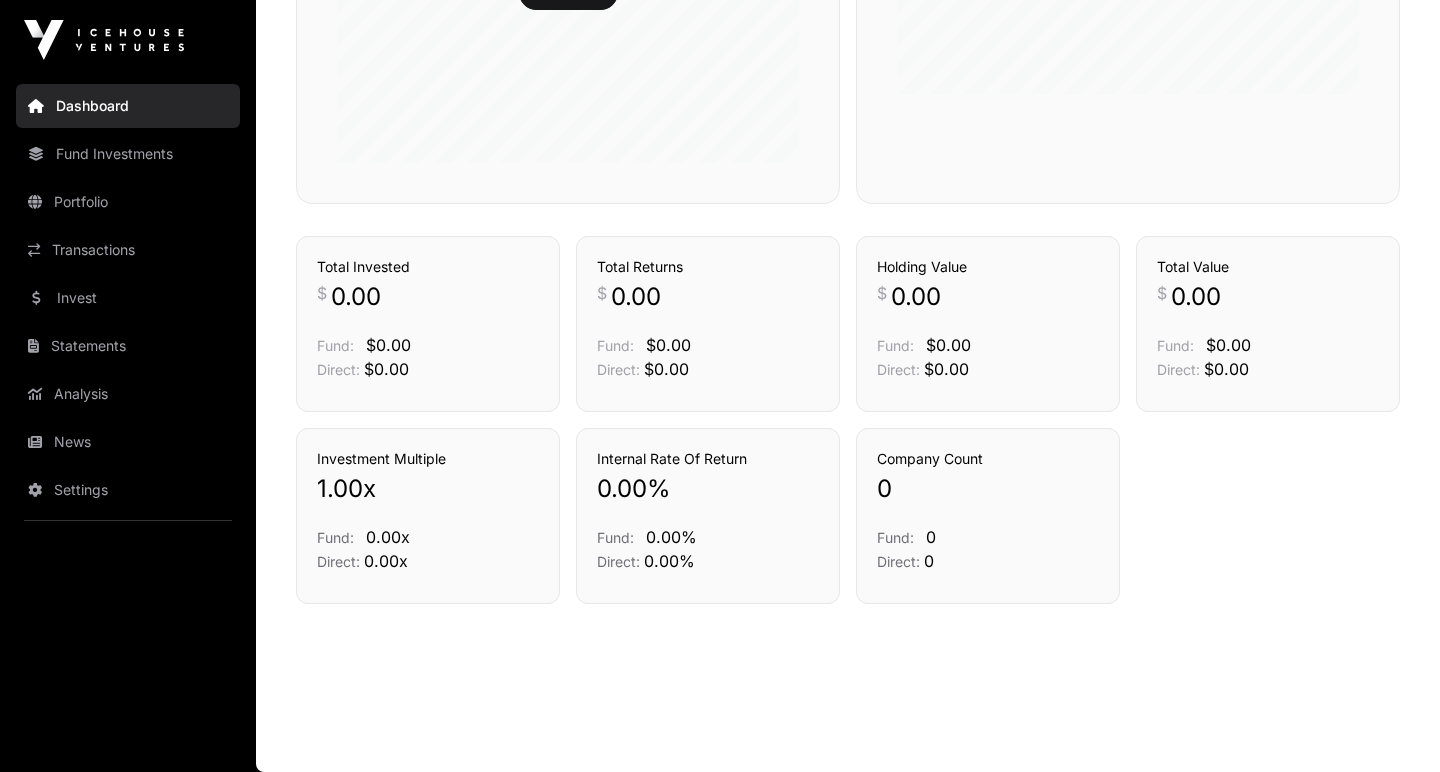 scroll, scrollTop: 747, scrollLeft: 0, axis: vertical 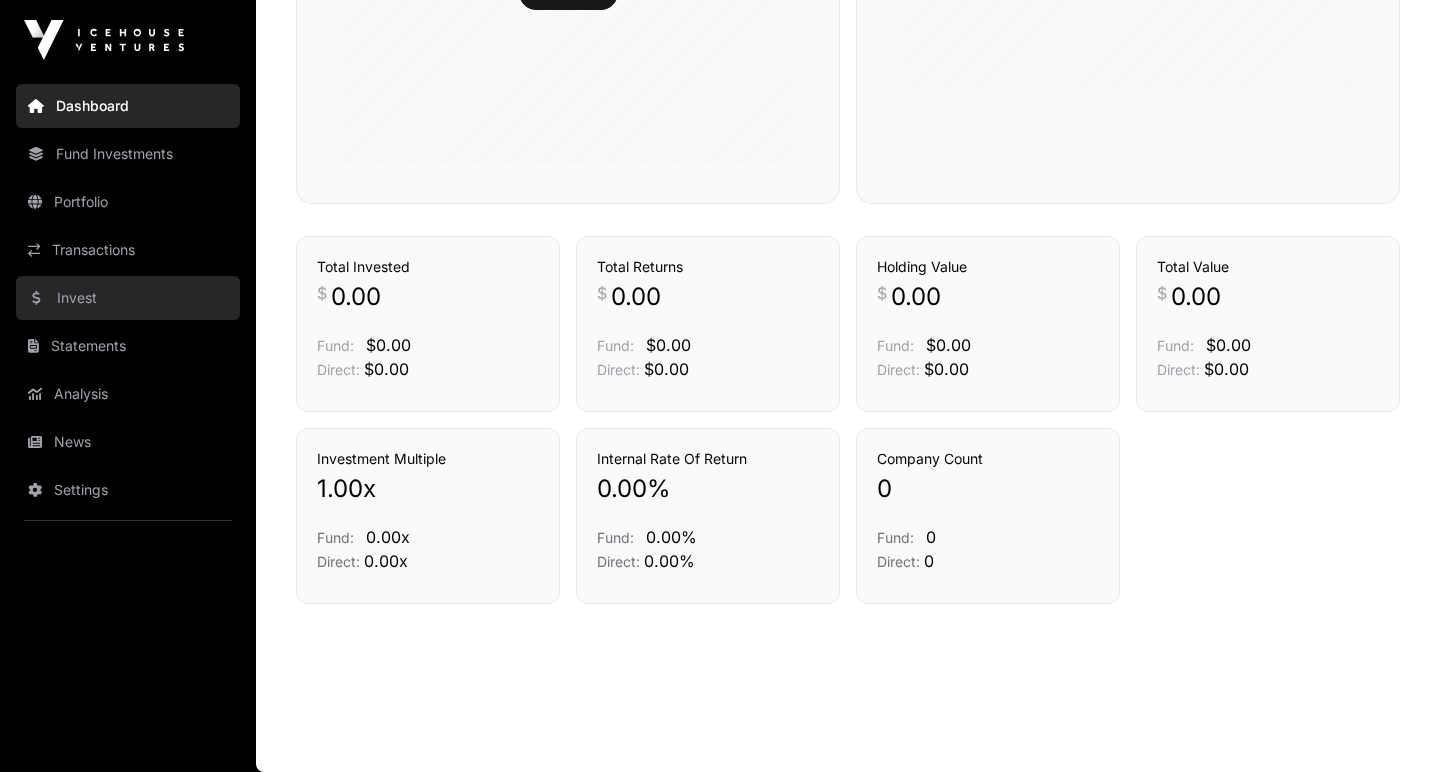 click on "Invest" 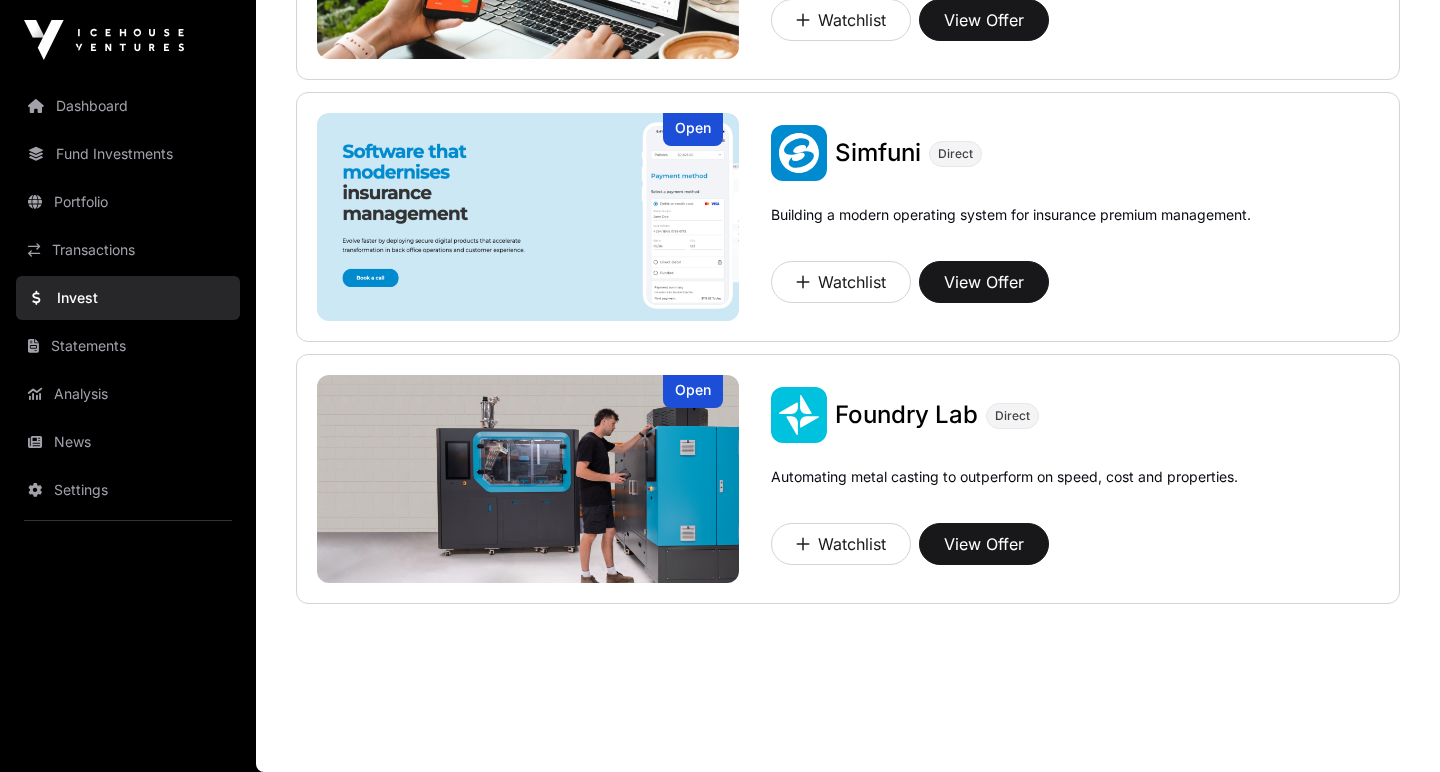scroll, scrollTop: 3047, scrollLeft: 0, axis: vertical 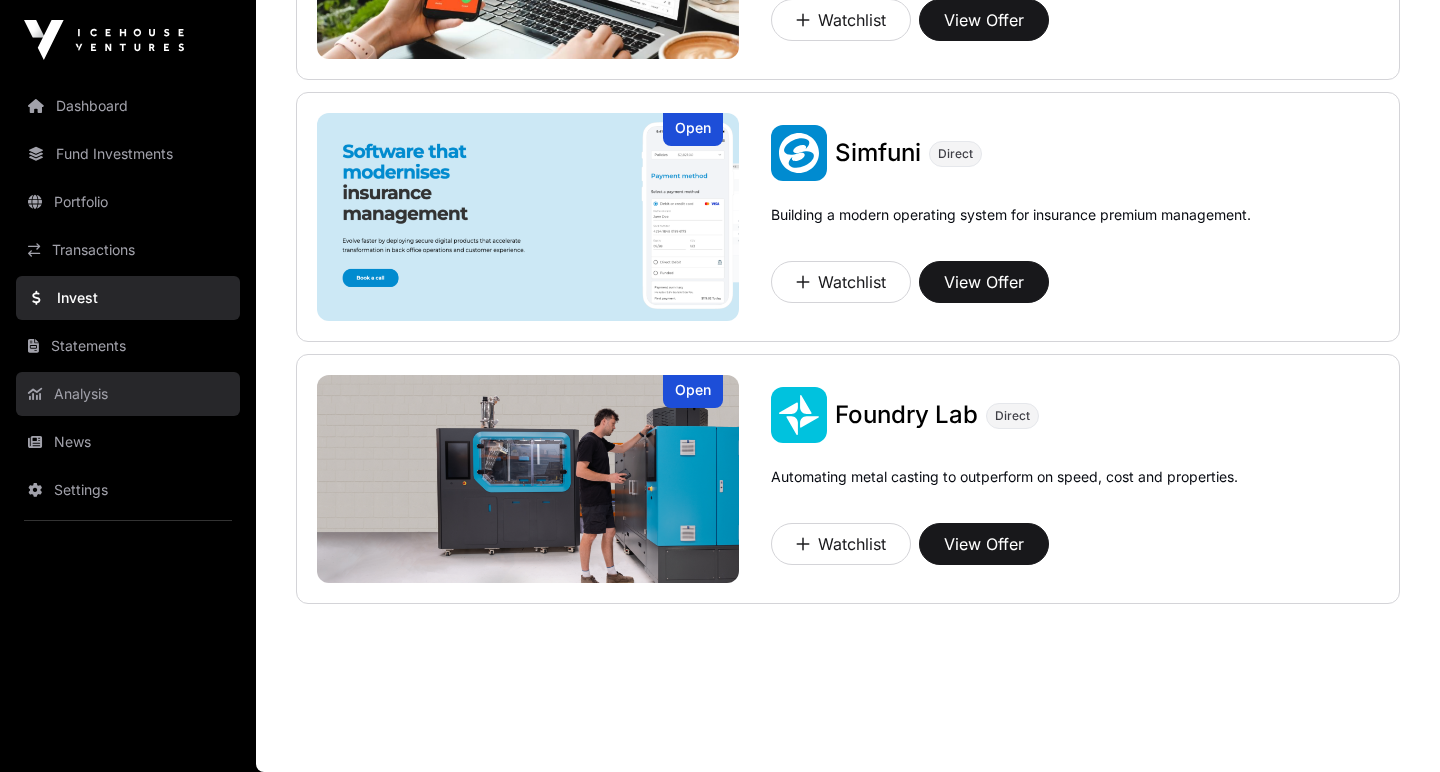 click on "Analysis" 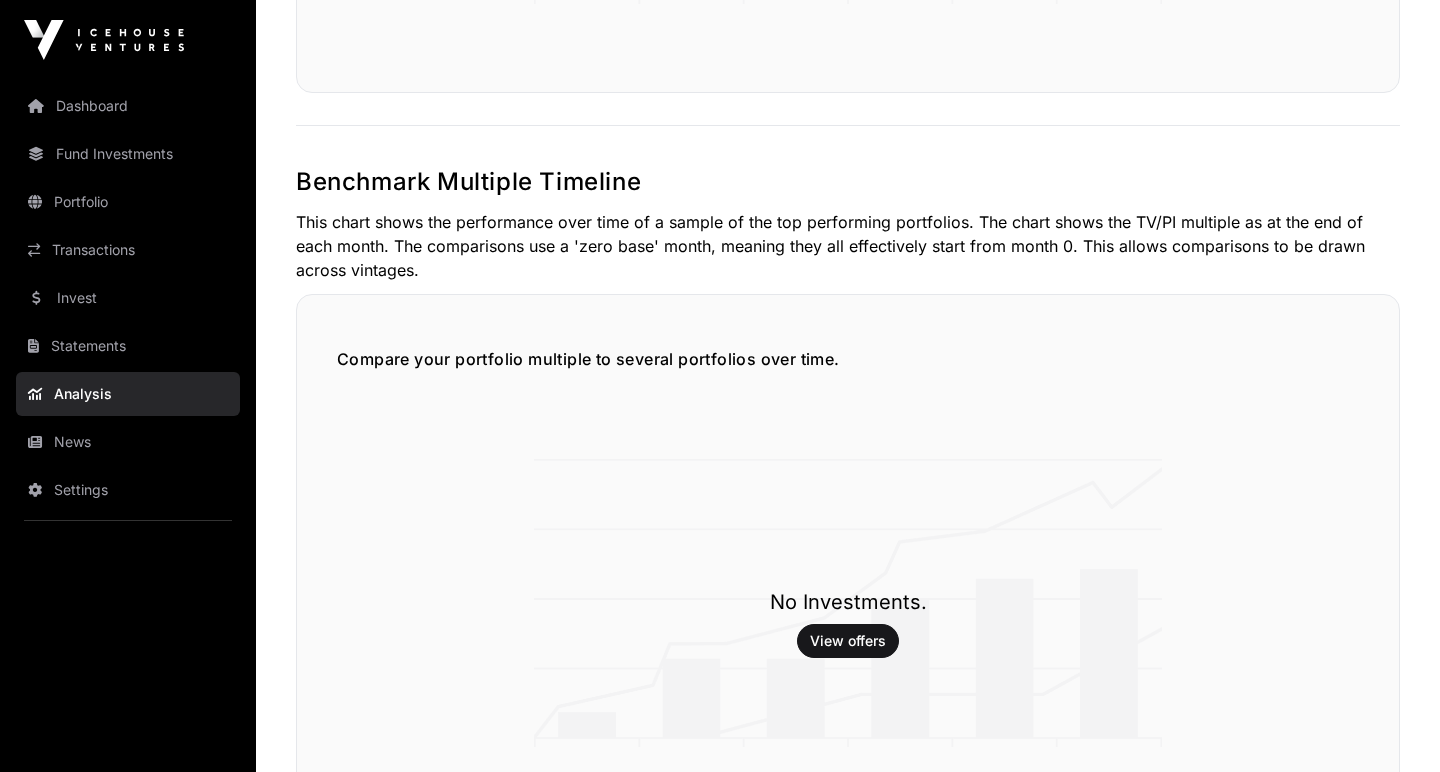scroll, scrollTop: 0, scrollLeft: 0, axis: both 